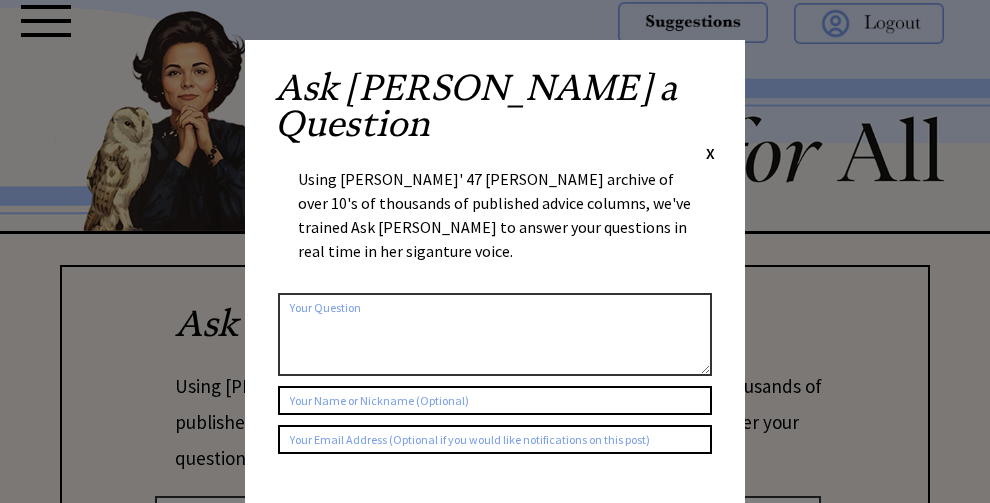 scroll, scrollTop: 0, scrollLeft: 0, axis: both 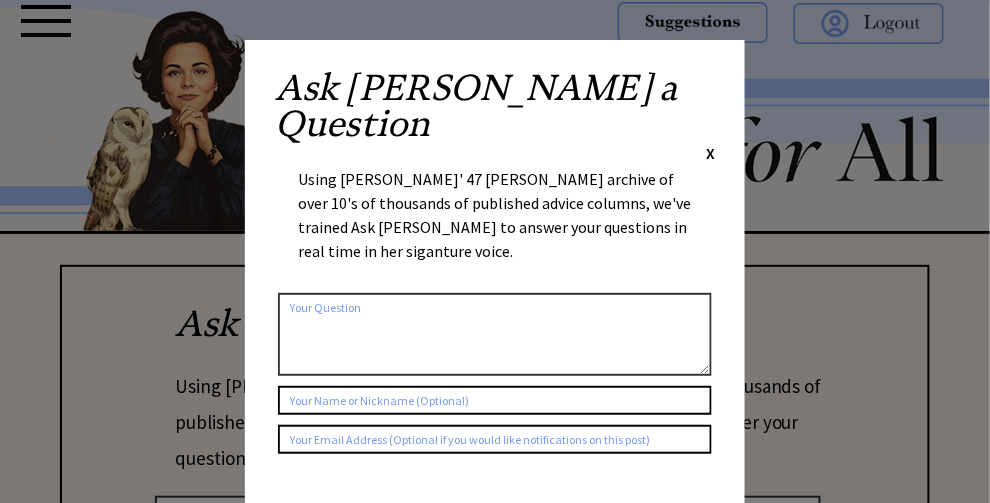 click on "Ask Ann a Question
X
Using Ann Landers' 47 vear archive of over 10's of thousands of published advice columns, we've trained Ask Ann to answer your questions in real time in her siganture voice.
2412
al_user_question
ai_question_popup
claude
6838a35934701
Check this box if you'd like to keep the question confidential (it will not be saved on this website)
Submit your Question" at bounding box center (495, 378) 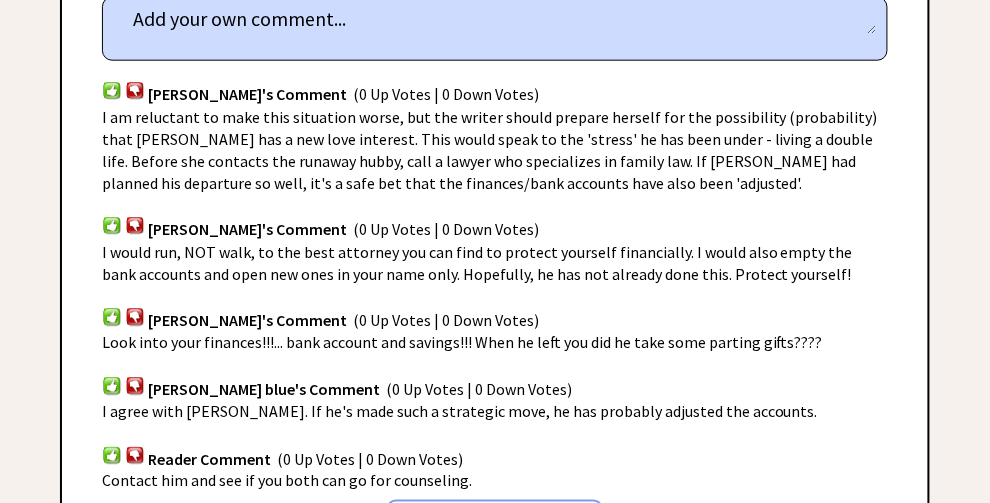 scroll, scrollTop: 2099, scrollLeft: 0, axis: vertical 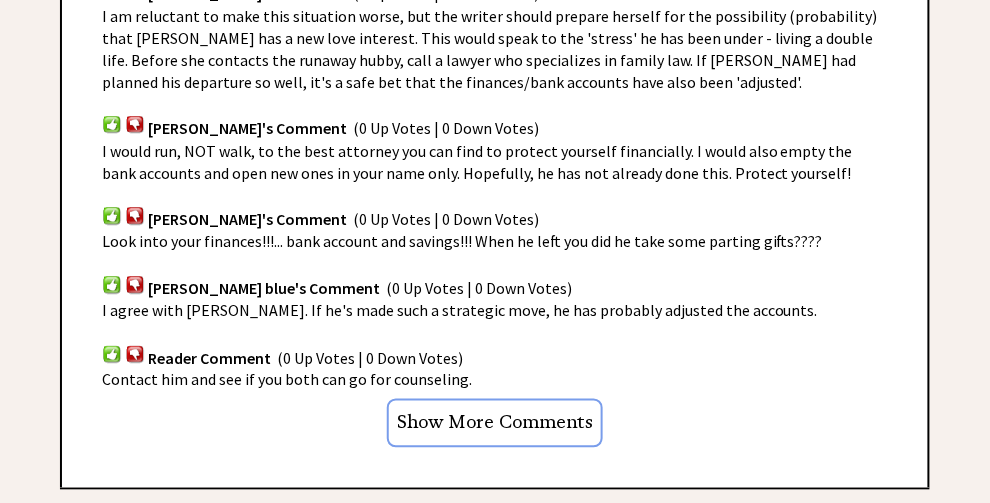 click on "Next Column →" at bounding box center (832, -223) 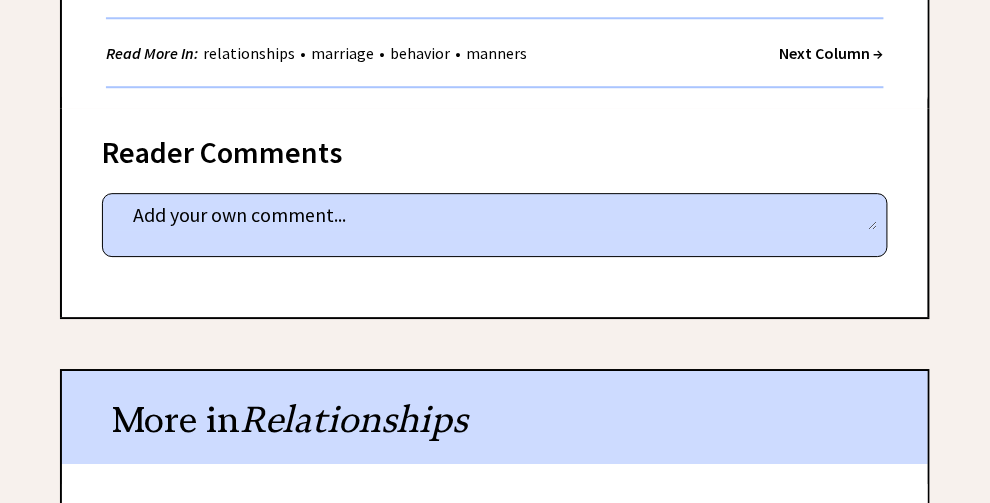 scroll, scrollTop: 1200, scrollLeft: 0, axis: vertical 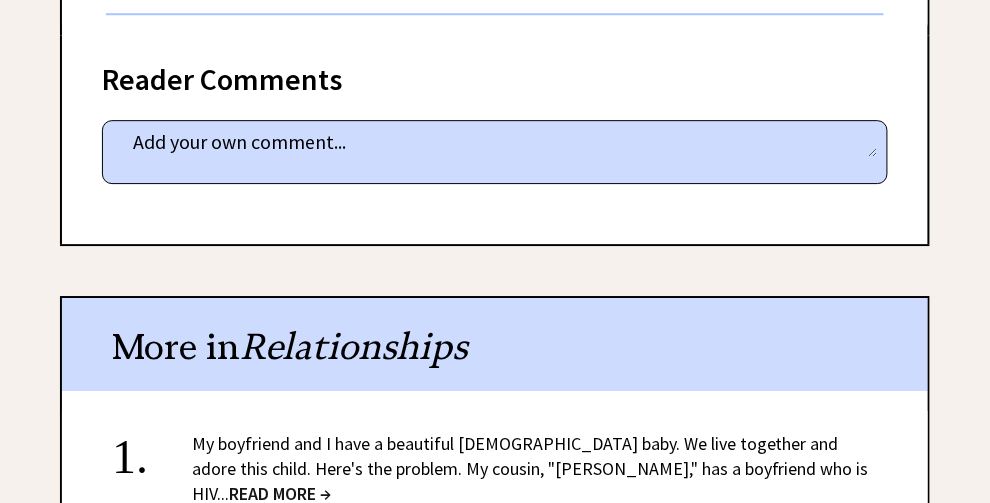 click on "Next Column →" at bounding box center [832, -20] 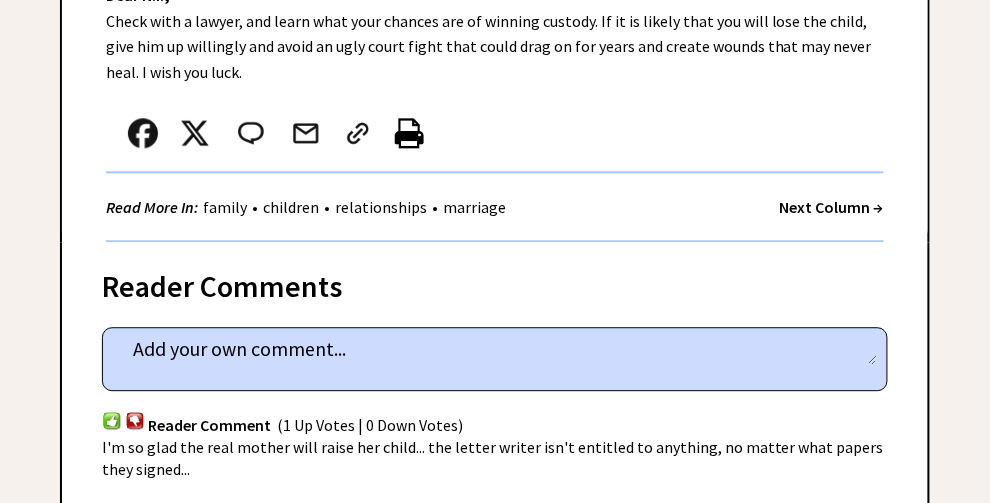 scroll, scrollTop: 899, scrollLeft: 0, axis: vertical 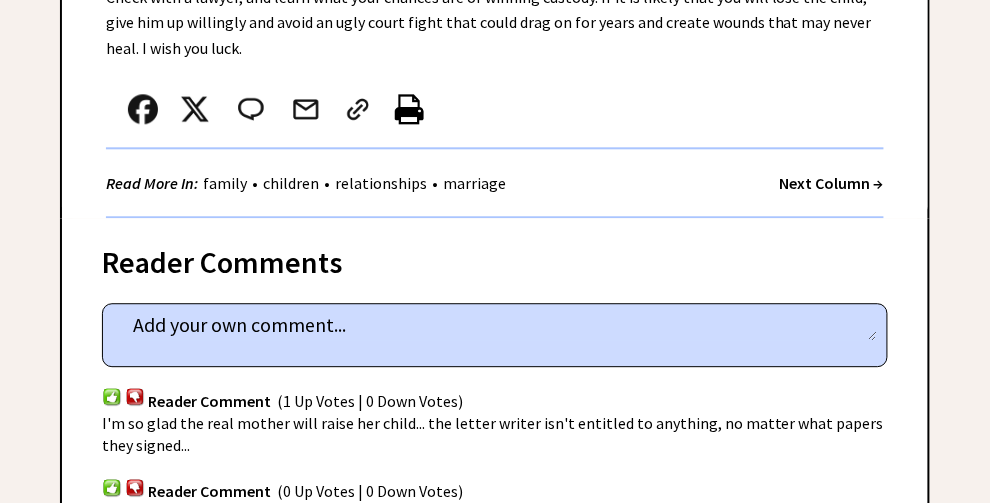 click on "Next Column →" at bounding box center (832, 183) 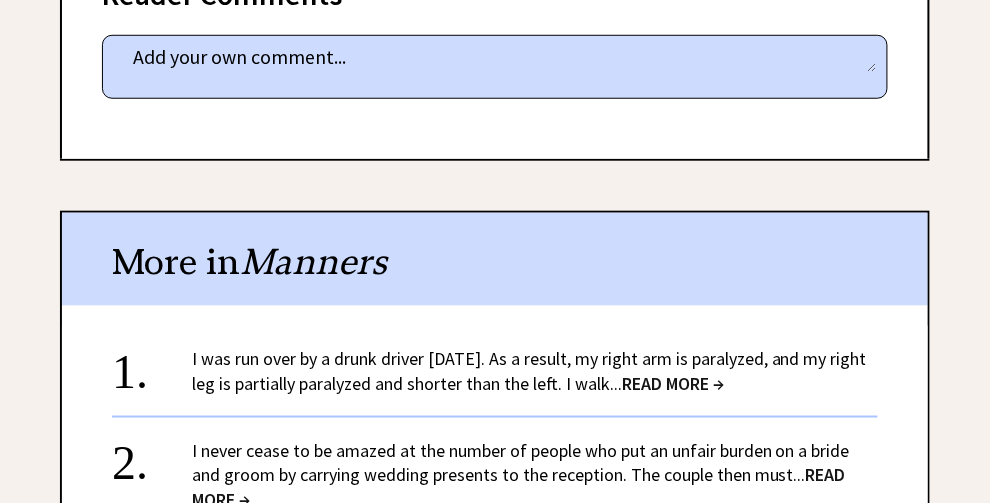 scroll, scrollTop: 1900, scrollLeft: 0, axis: vertical 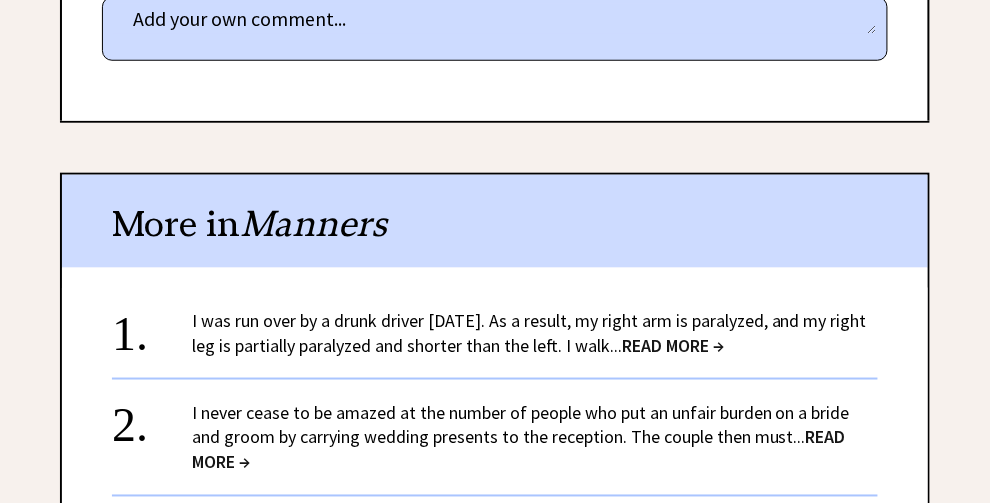 click on "Next Column →" at bounding box center [832, -142] 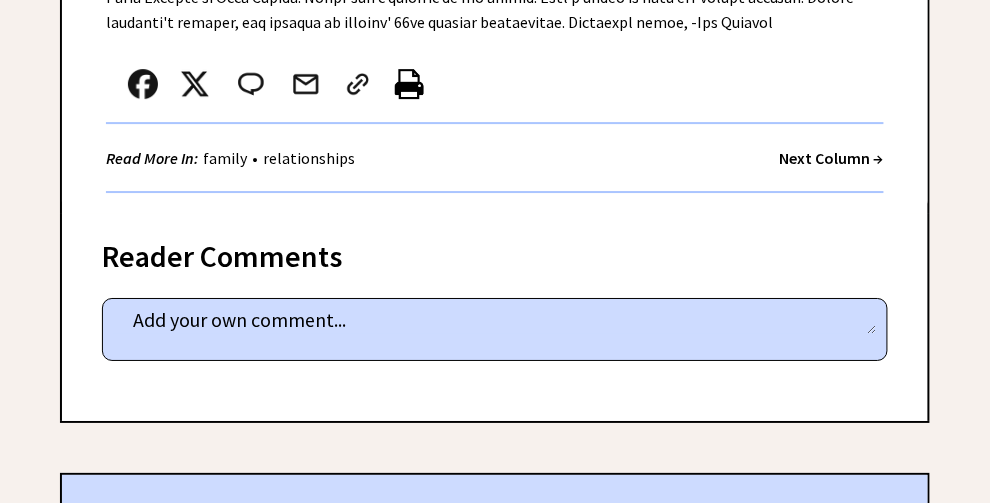 scroll, scrollTop: 1299, scrollLeft: 0, axis: vertical 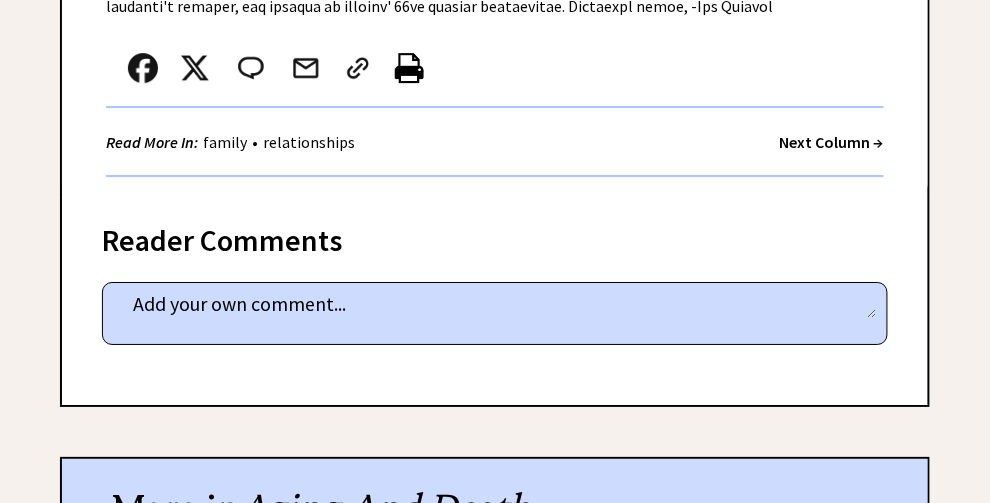 click on "Next Column →" at bounding box center [832, 142] 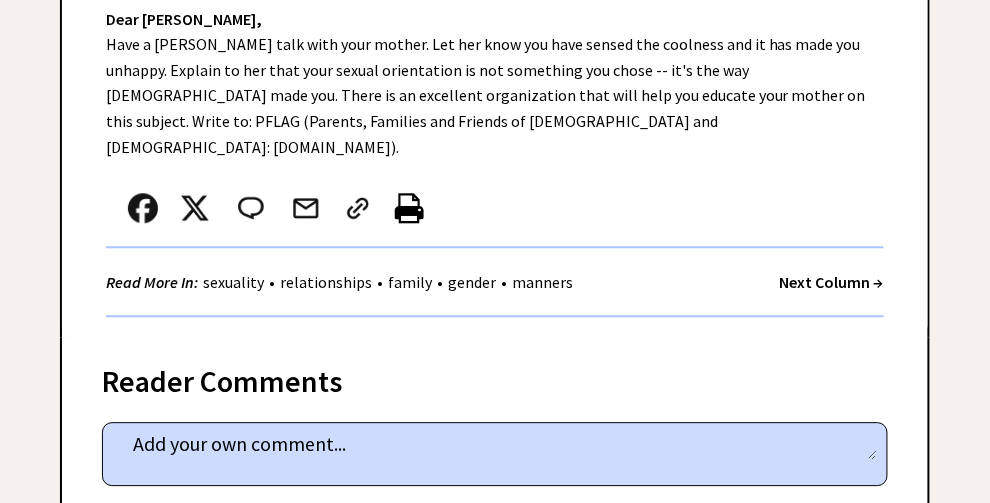 scroll, scrollTop: 899, scrollLeft: 0, axis: vertical 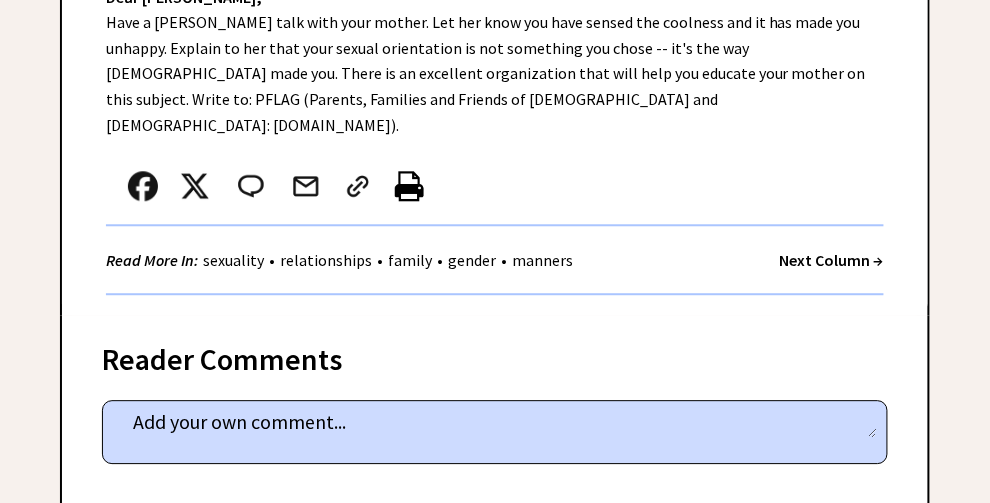 click on "Next Column →" at bounding box center (832, 260) 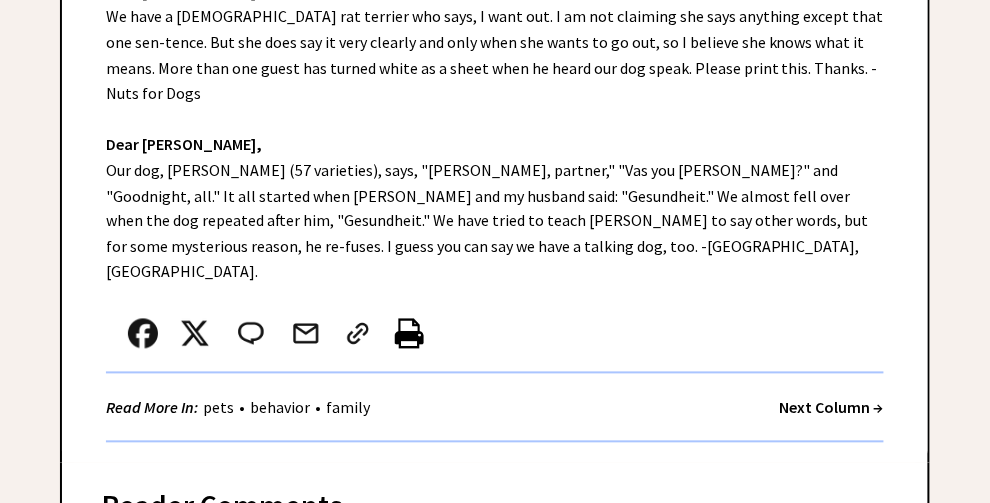 scroll, scrollTop: 600, scrollLeft: 0, axis: vertical 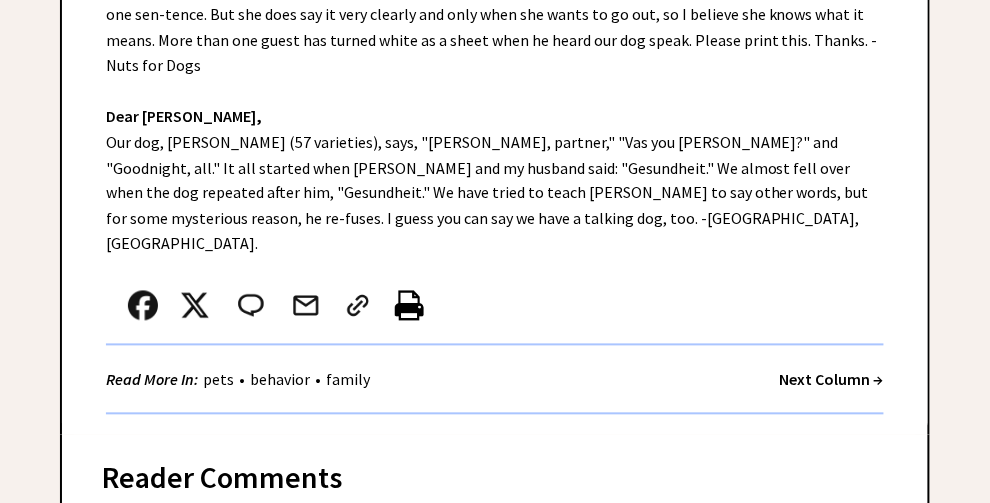 click on "Next Column →" at bounding box center [832, 380] 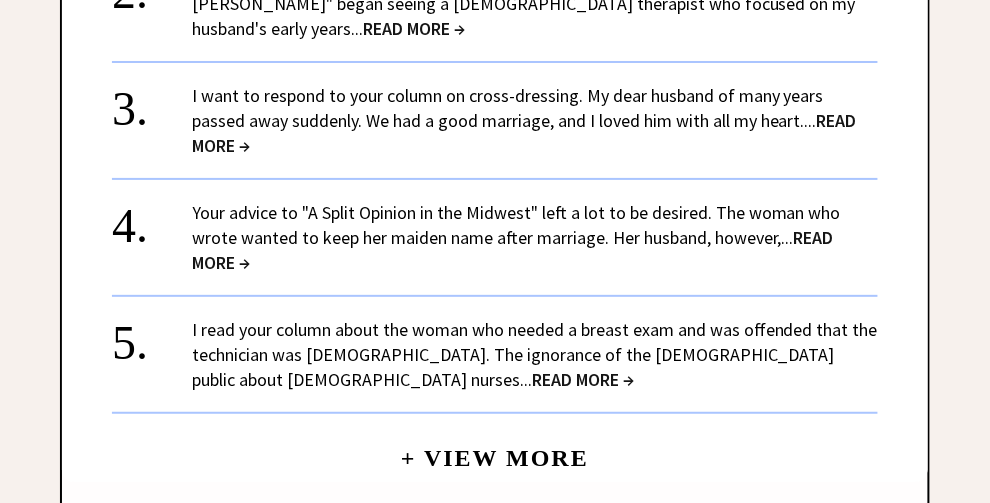 scroll, scrollTop: 3000, scrollLeft: 0, axis: vertical 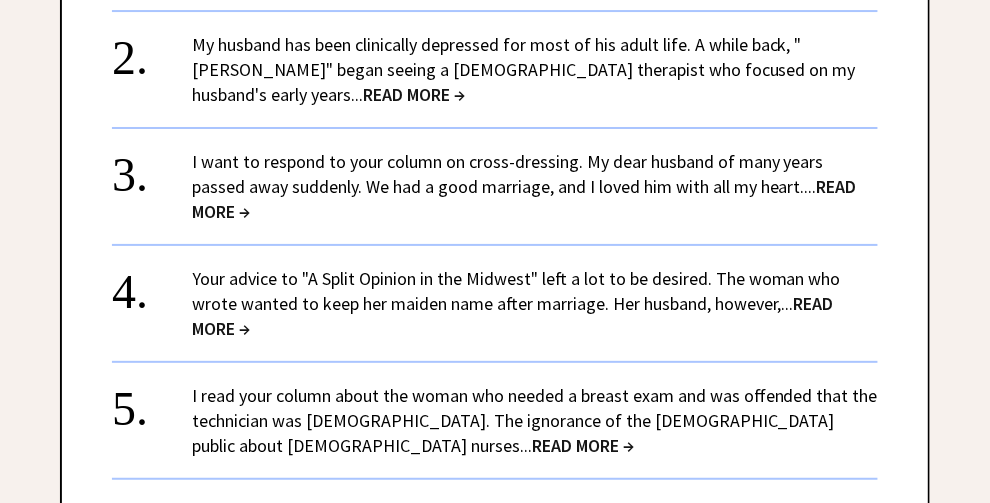 click on "Next Column →" at bounding box center [832, -536] 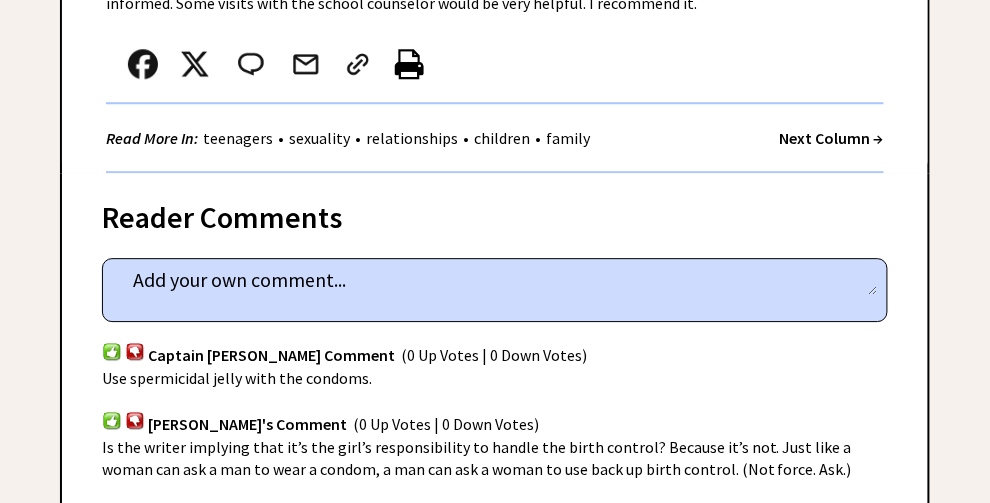 scroll, scrollTop: 1100, scrollLeft: 0, axis: vertical 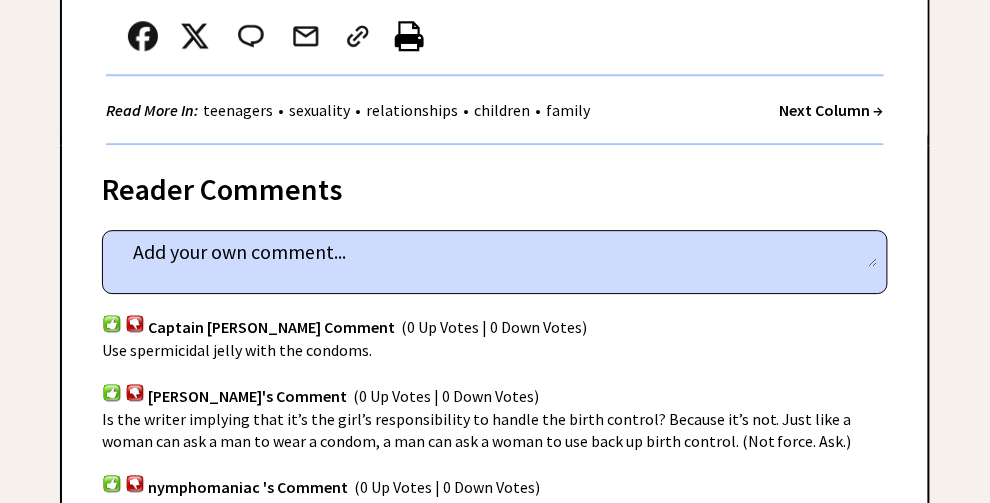 click on "Next Column →" at bounding box center [832, 110] 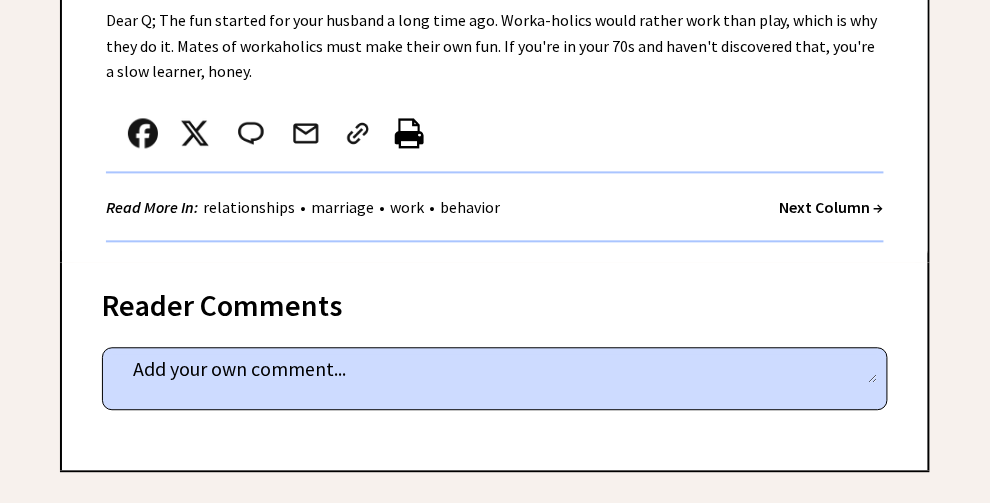 scroll, scrollTop: 800, scrollLeft: 0, axis: vertical 